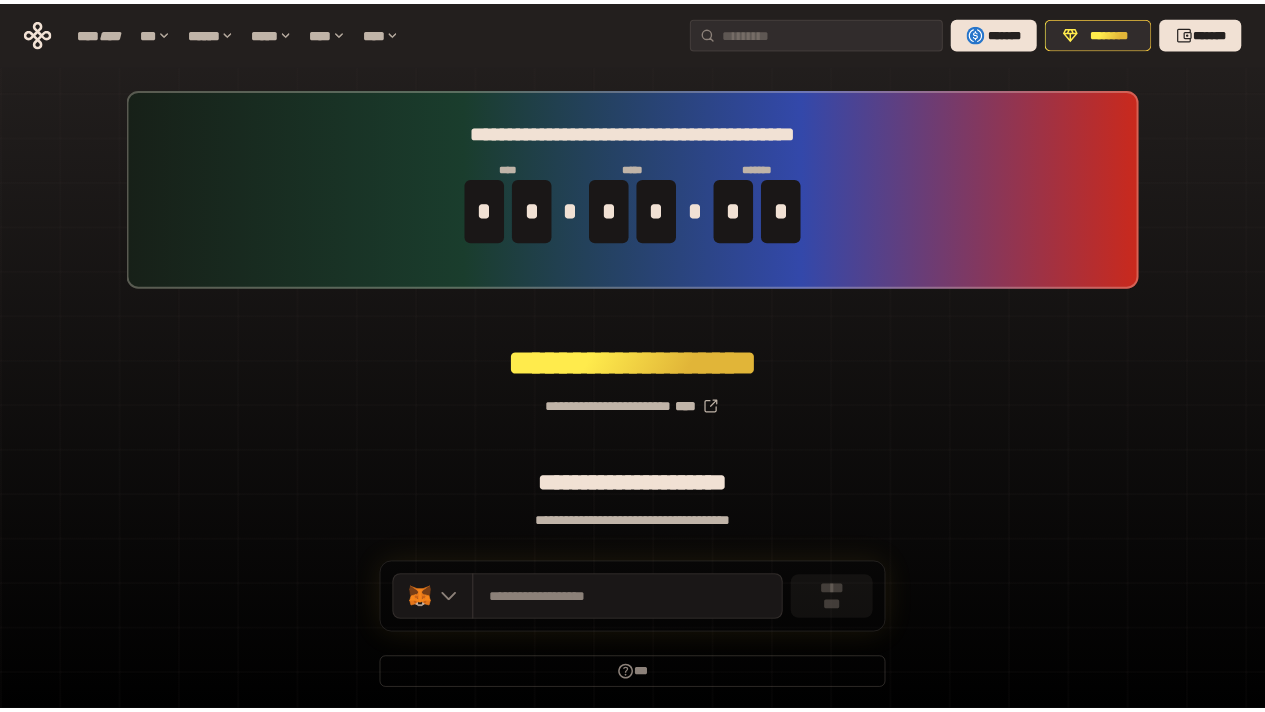 scroll, scrollTop: 0, scrollLeft: 0, axis: both 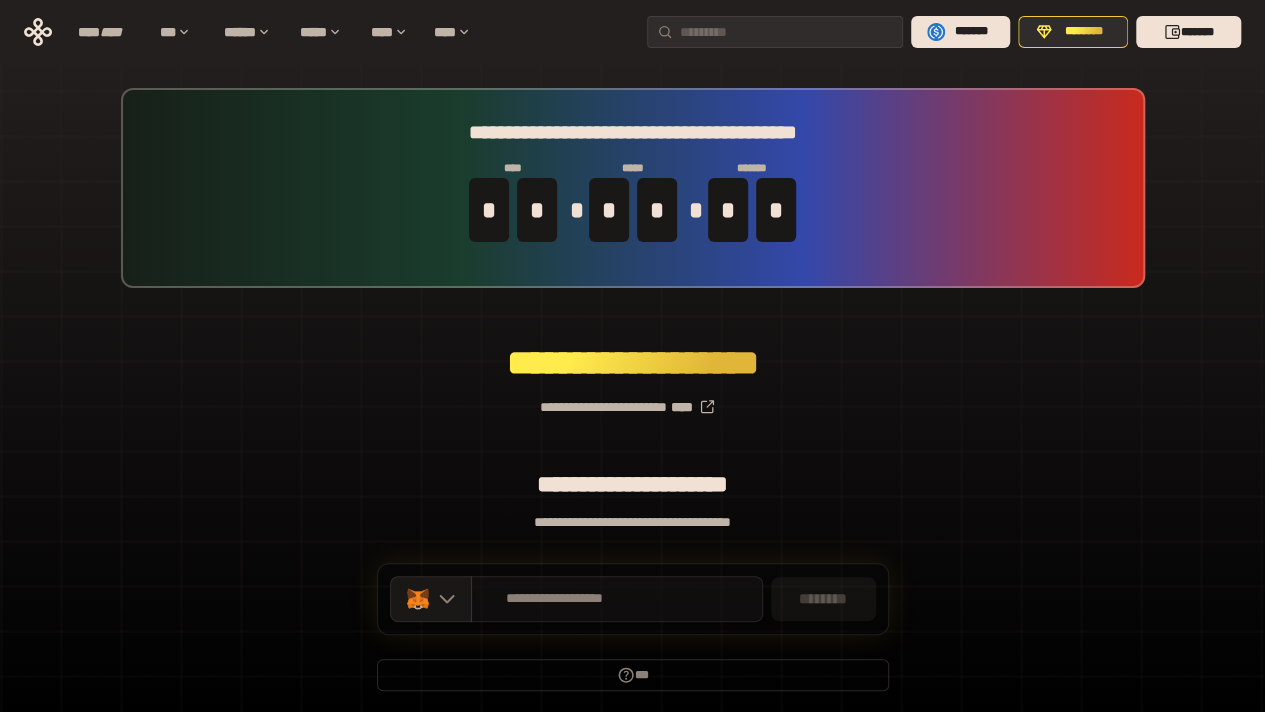 click on "**********" at bounding box center (617, 599) 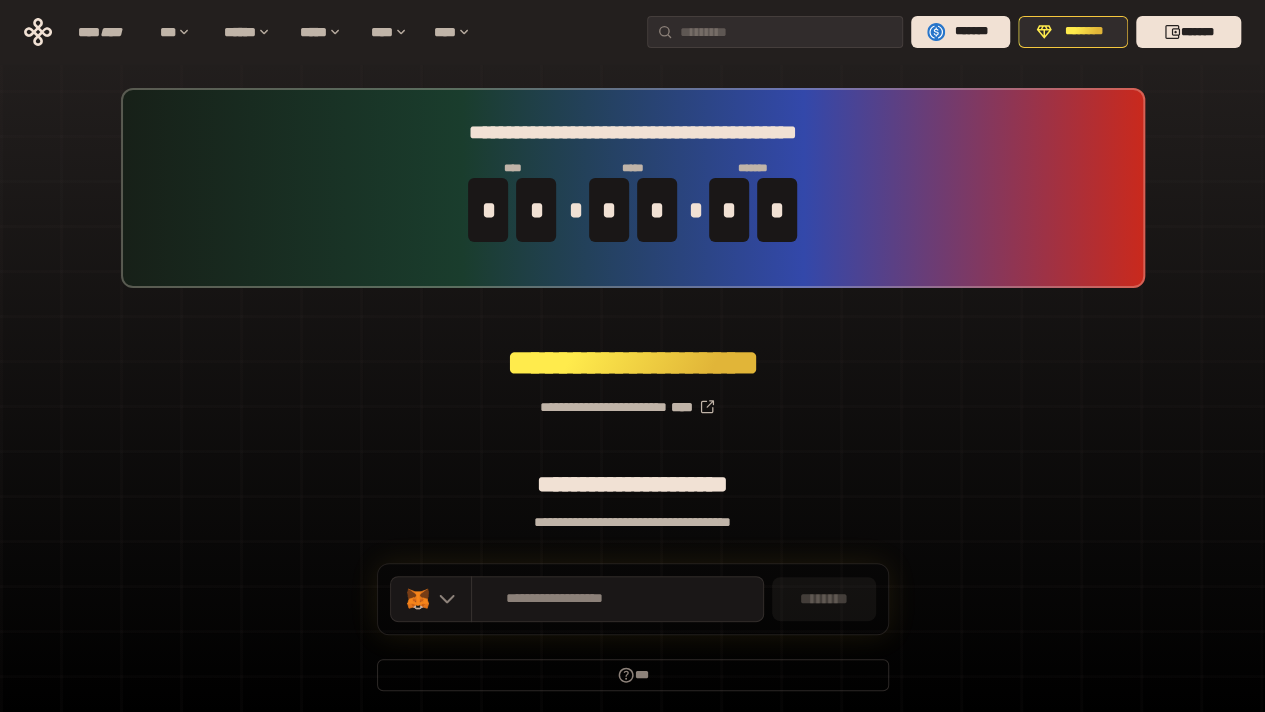 click on "**** ****   ***   ******   *****   ****   ****   ******* ******** *******" at bounding box center [632, 32] 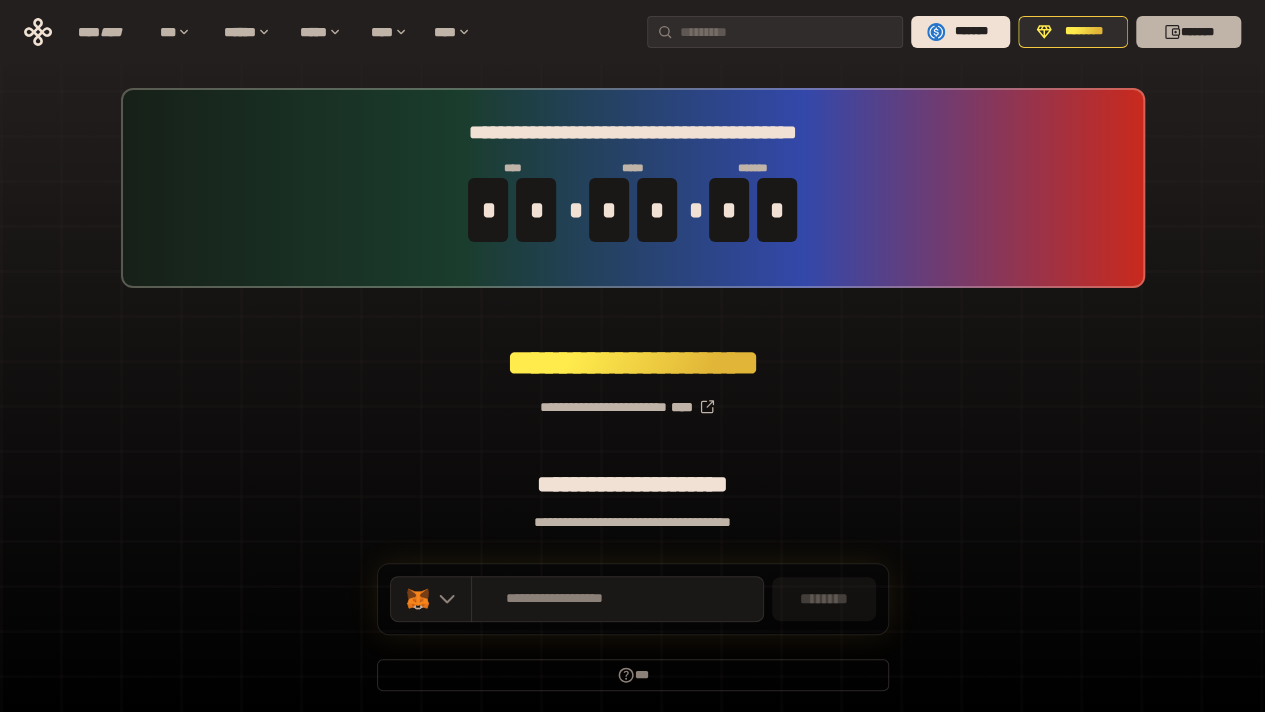 click 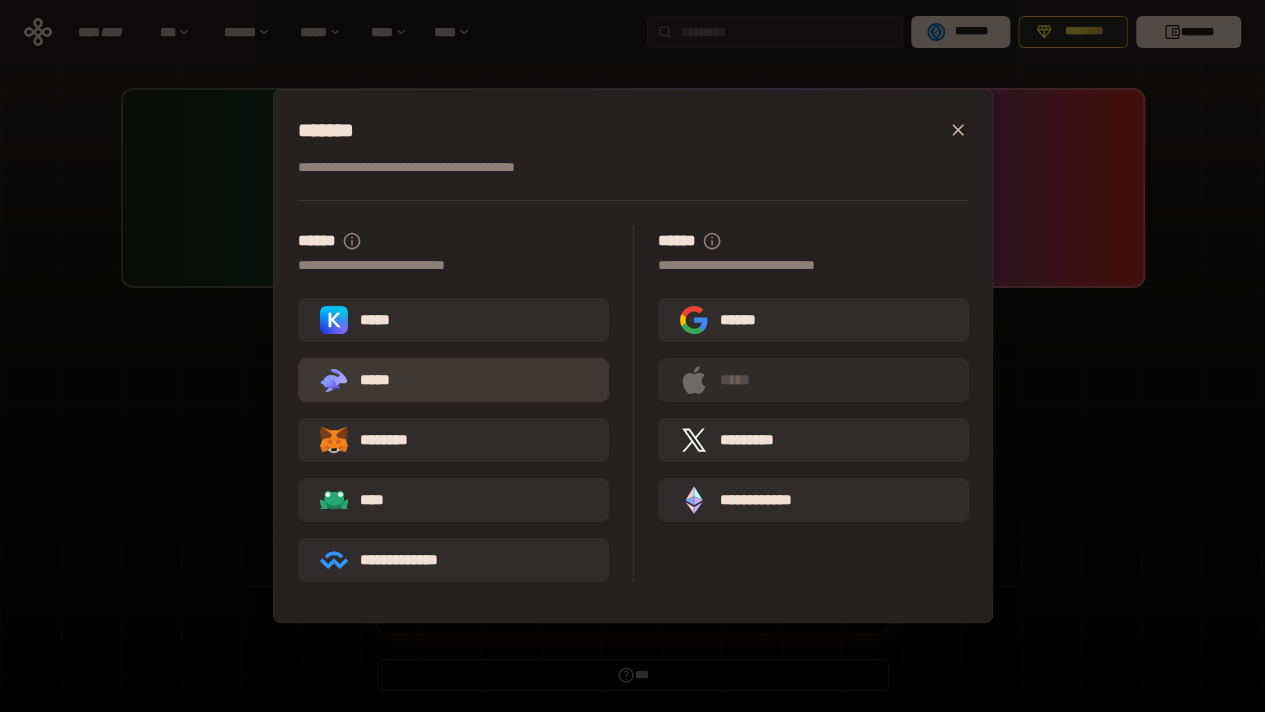 click on ".st0{fill:url(#SVGID_1_);}
.st1{fill-rule:evenodd;clip-rule:evenodd;fill:url(#SVGID_00000161597173617360504640000012432366591255278478_);}
.st2{fill-rule:evenodd;clip-rule:evenodd;fill:url(#SVGID_00000021803777515098205300000017382971856690286485_);}
.st3{fill:url(#SVGID_00000031192219548086493050000012287181694732331425_);}
*****" at bounding box center [453, 380] 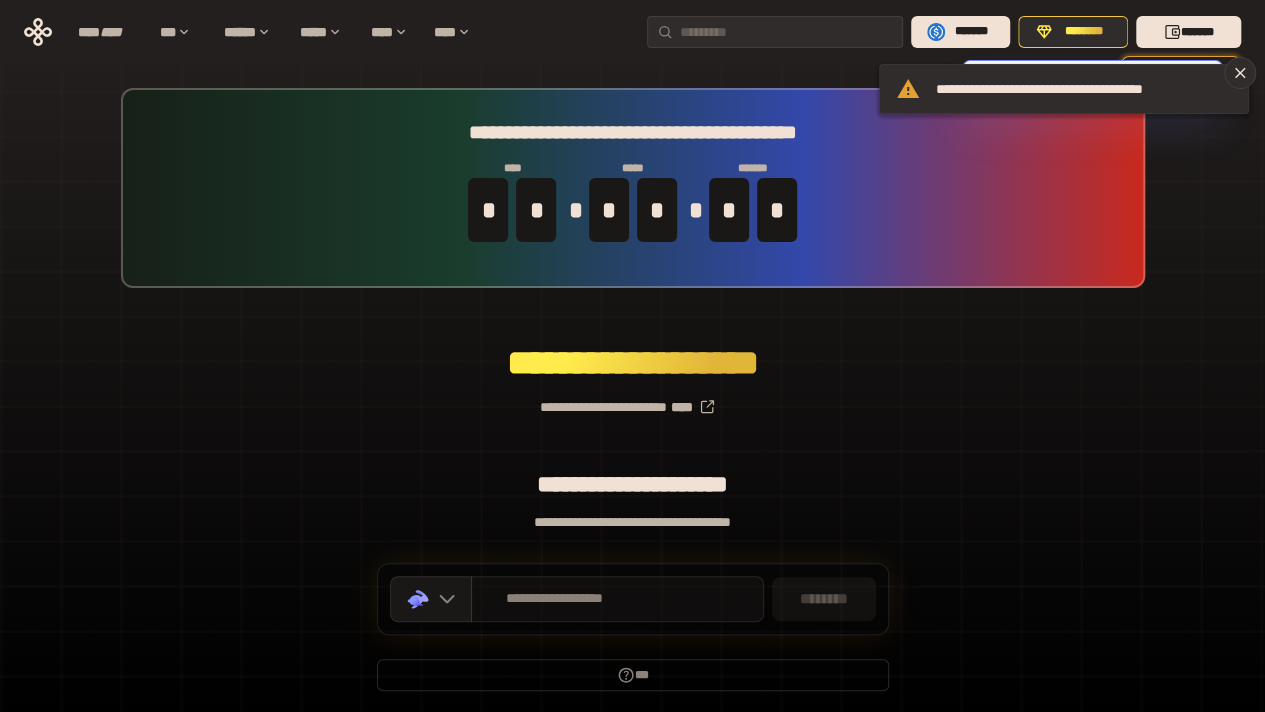 click on "**********" at bounding box center [617, 599] 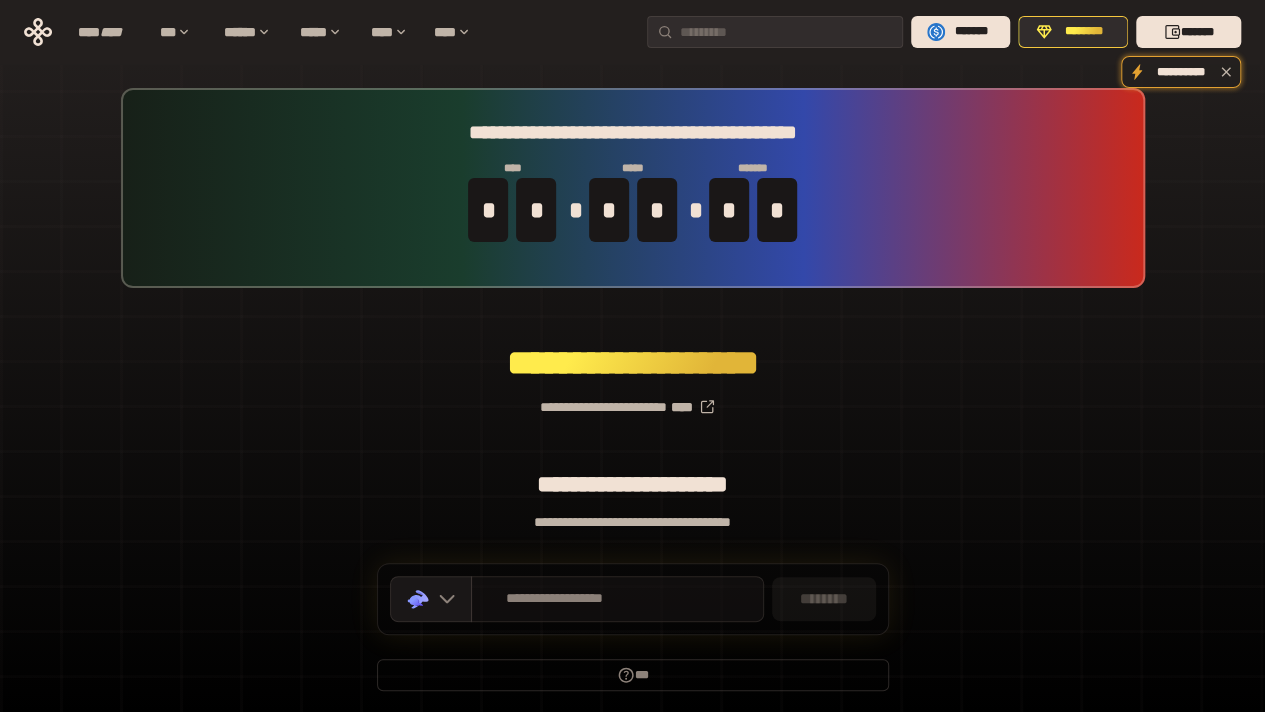 click on "**********" at bounding box center [617, 599] 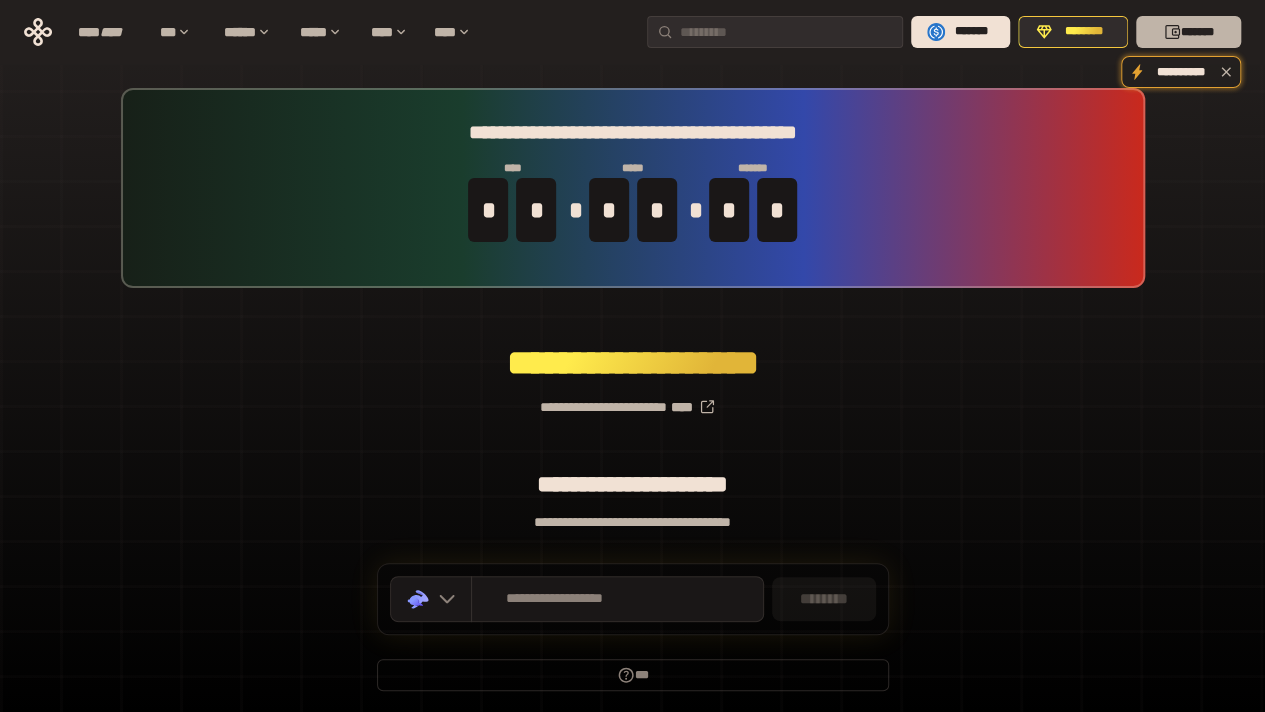 click on "*******" at bounding box center [1188, 32] 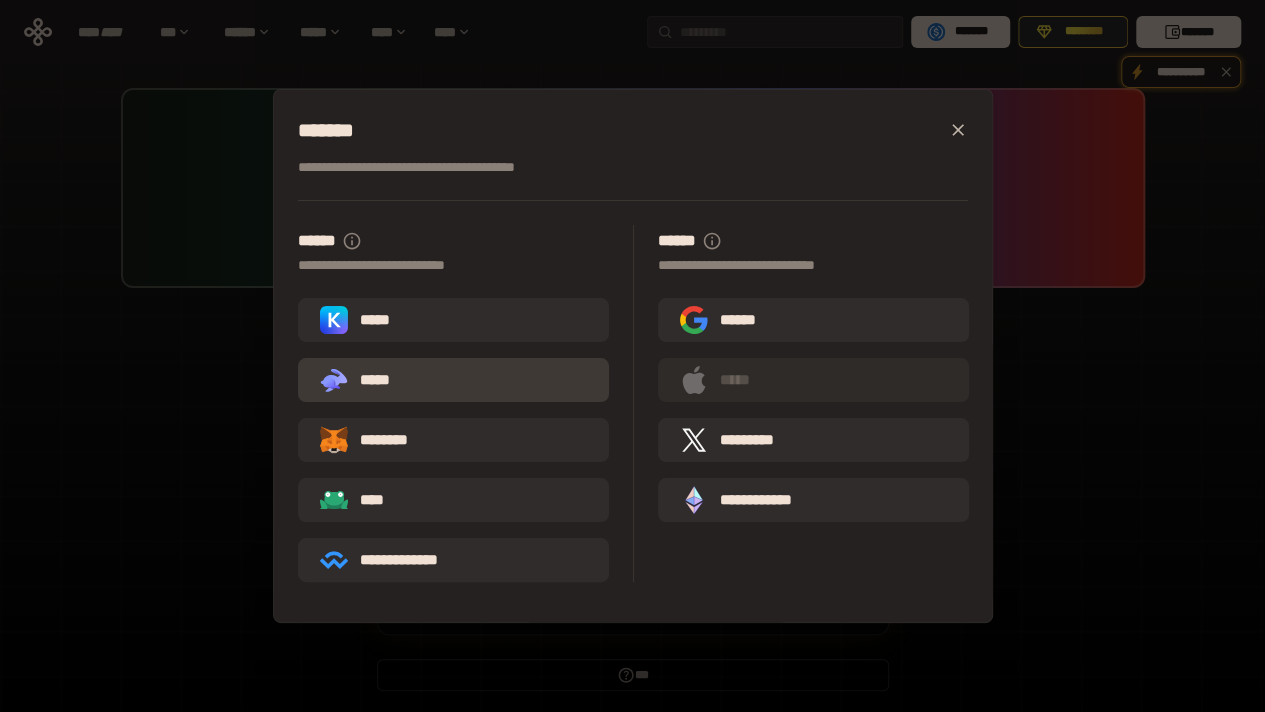 click on ".st0{fill:url(#SVGID_1_);}
.st1{fill-rule:evenodd;clip-rule:evenodd;fill:url(#SVGID_00000161597173617360504640000012432366591255278478_);}
.st2{fill-rule:evenodd;clip-rule:evenodd;fill:url(#SVGID_00000021803777515098205300000017382971856690286485_);}
.st3{fill:url(#SVGID_00000031192219548086493050000012287181694732331425_);}
*****" at bounding box center [453, 380] 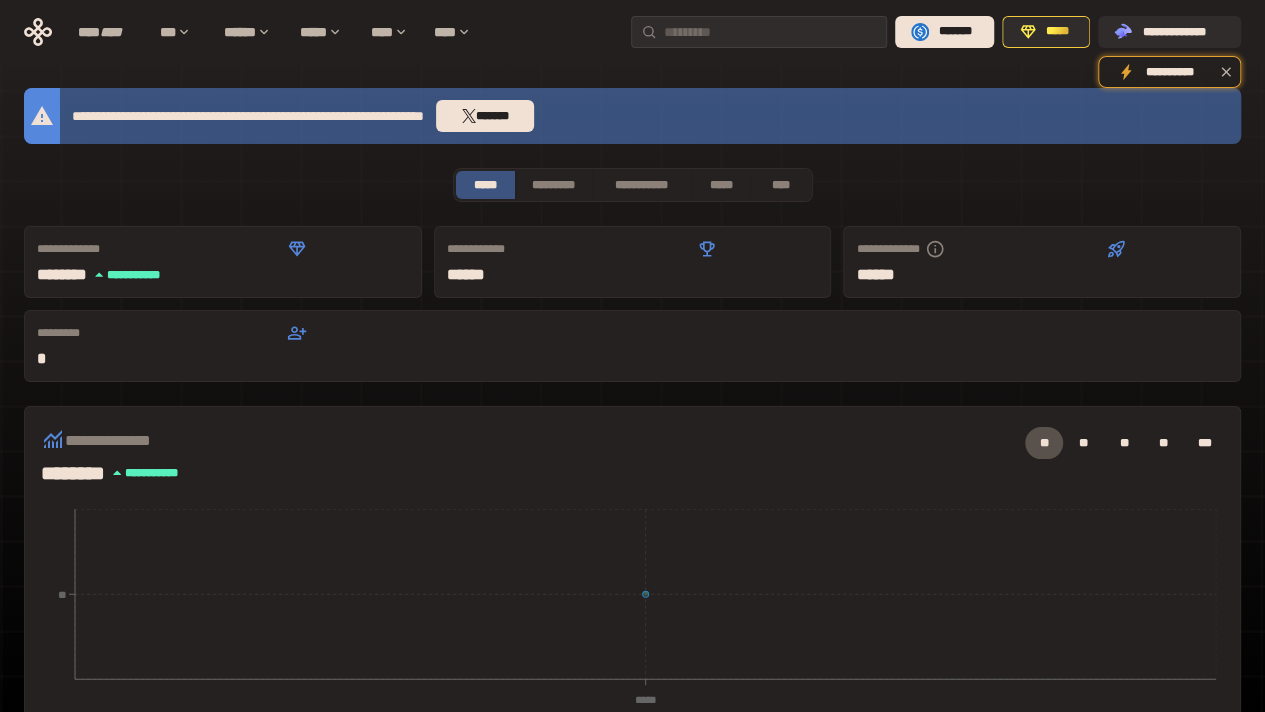 scroll, scrollTop: 16, scrollLeft: 0, axis: vertical 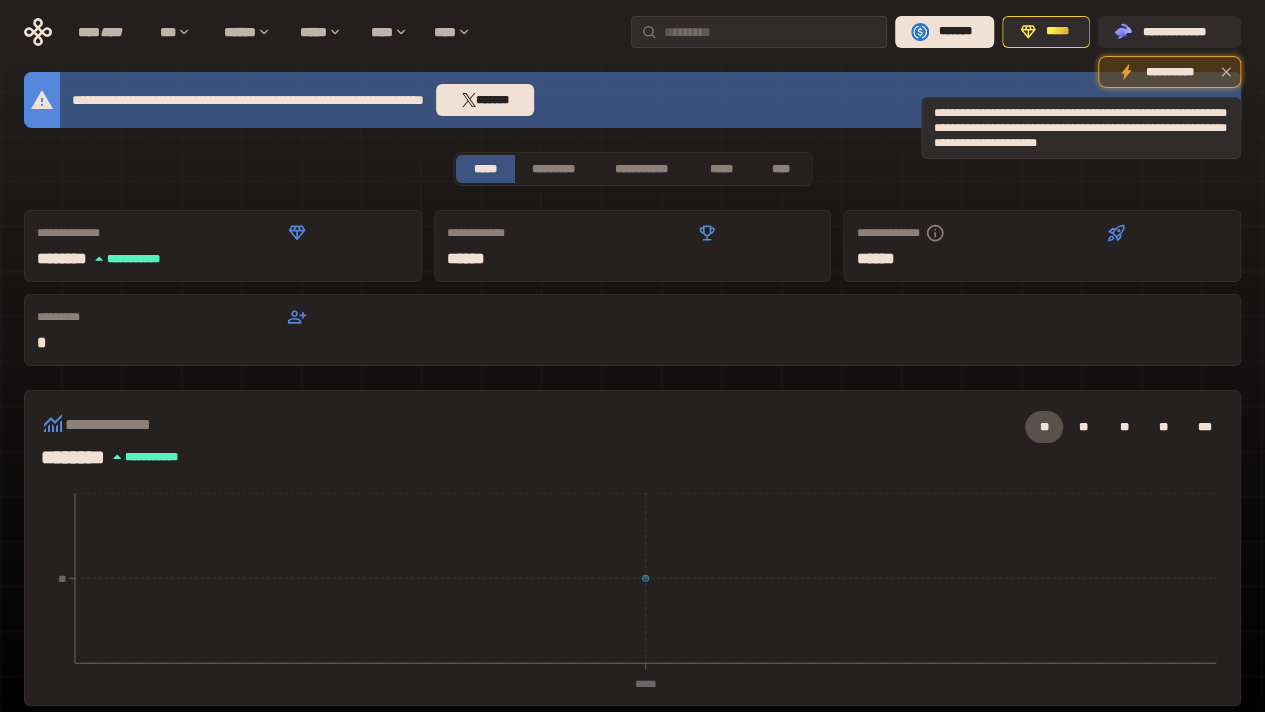 click on "**********" at bounding box center [1169, 72] 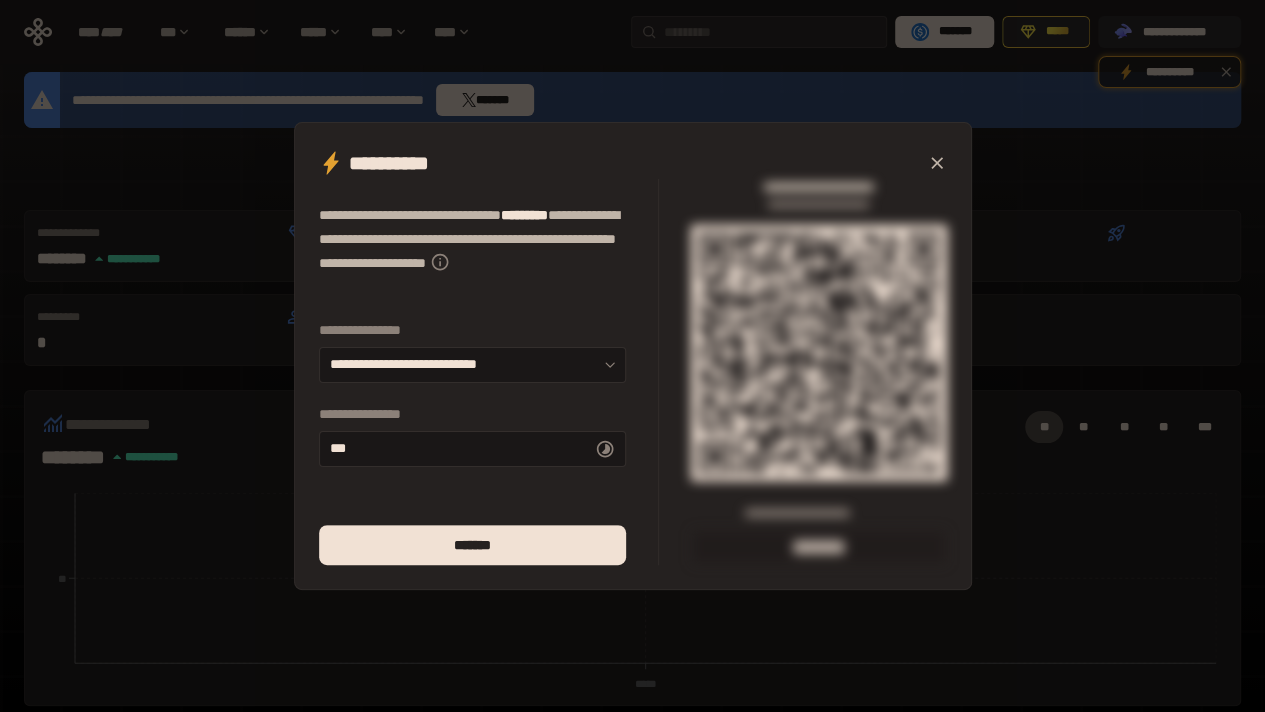click on "**********" at bounding box center (633, 356) 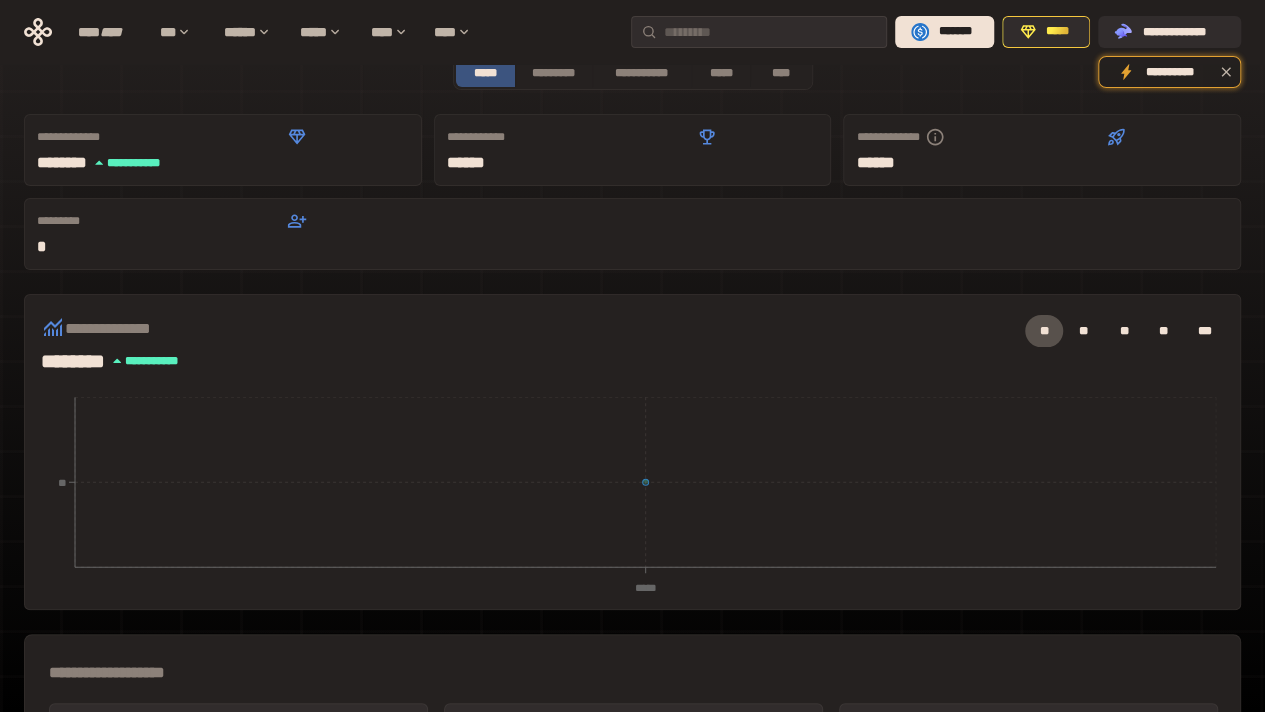 scroll, scrollTop: 0, scrollLeft: 0, axis: both 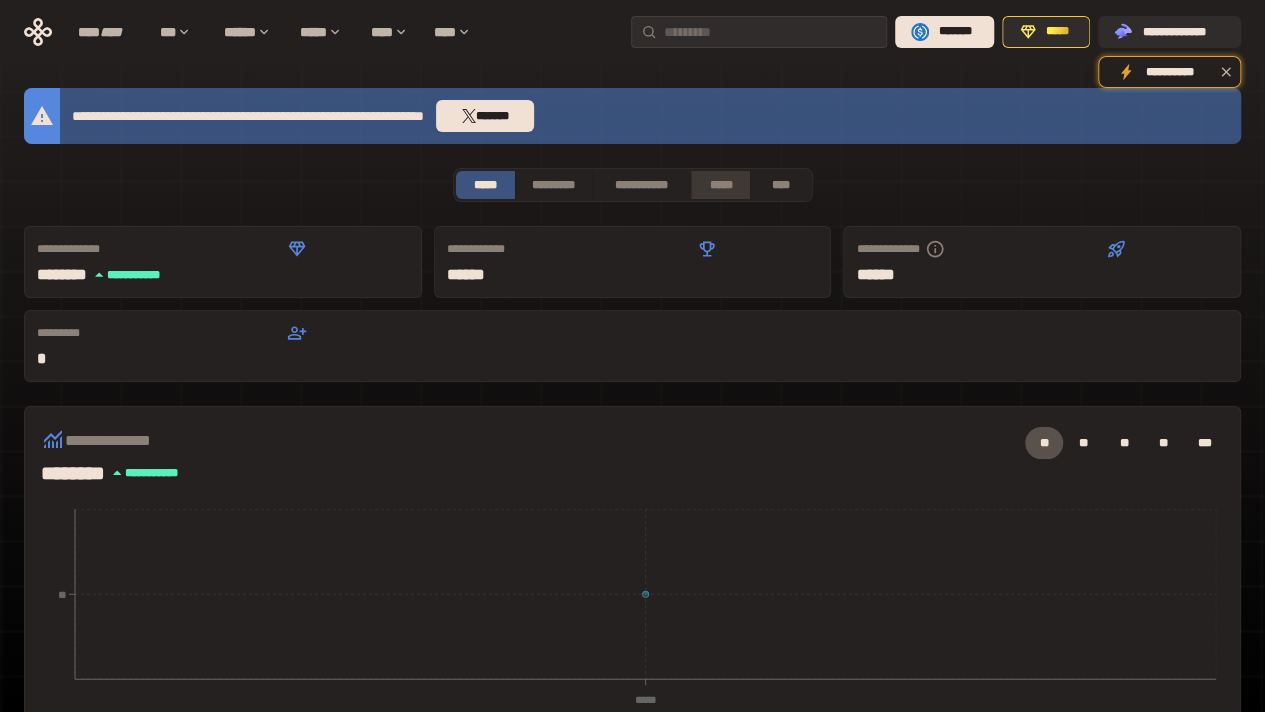 click on "*****" at bounding box center [721, 185] 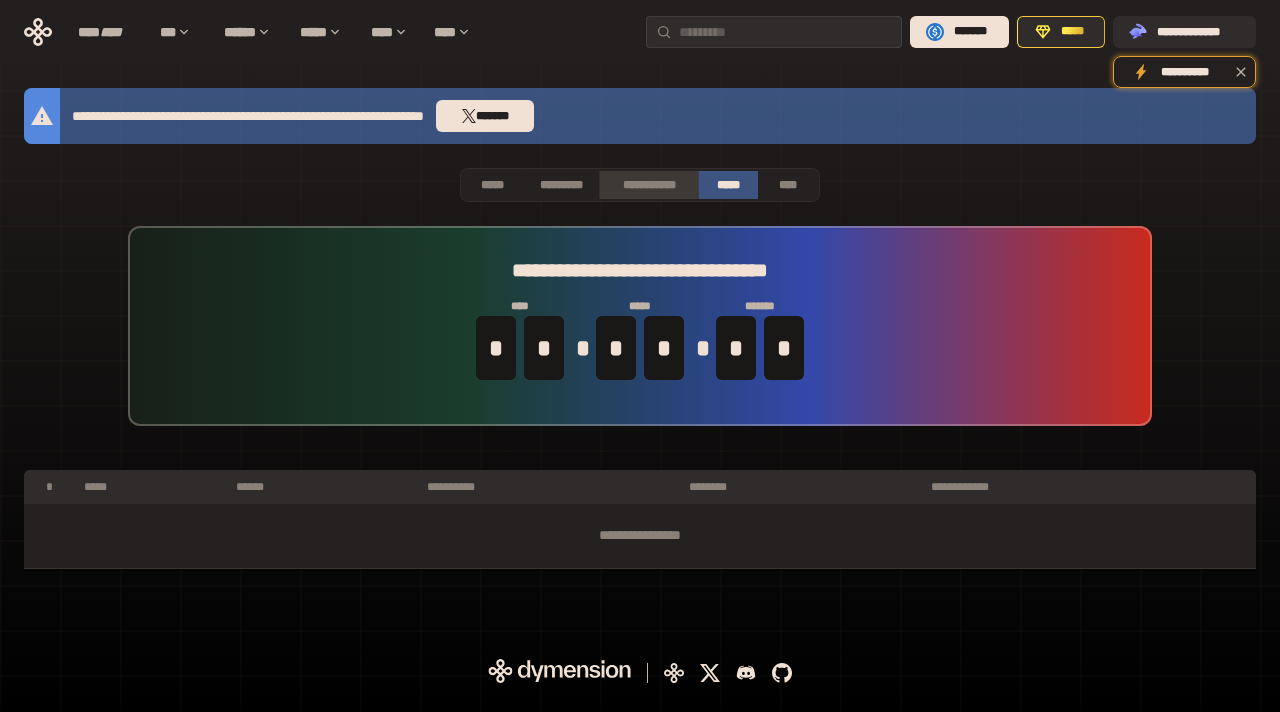 click on "**********" at bounding box center (648, 185) 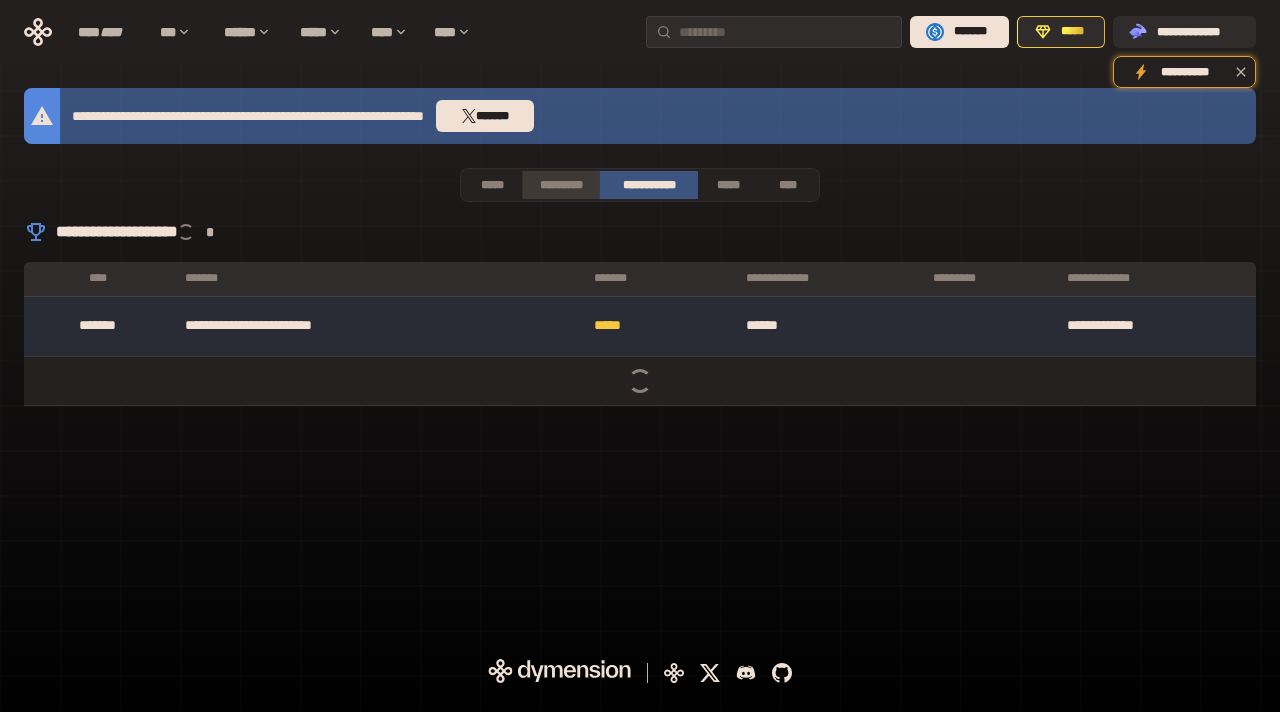 click on "*********" at bounding box center [560, 185] 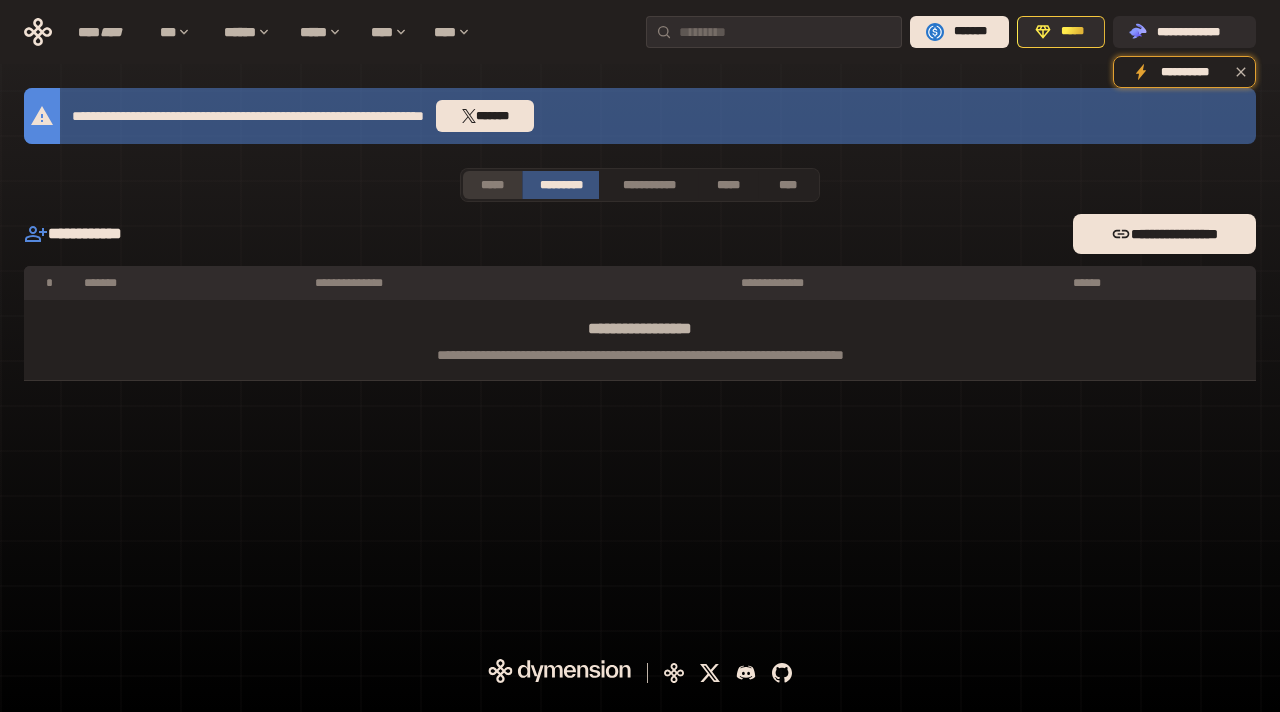 click on "*****" at bounding box center [492, 185] 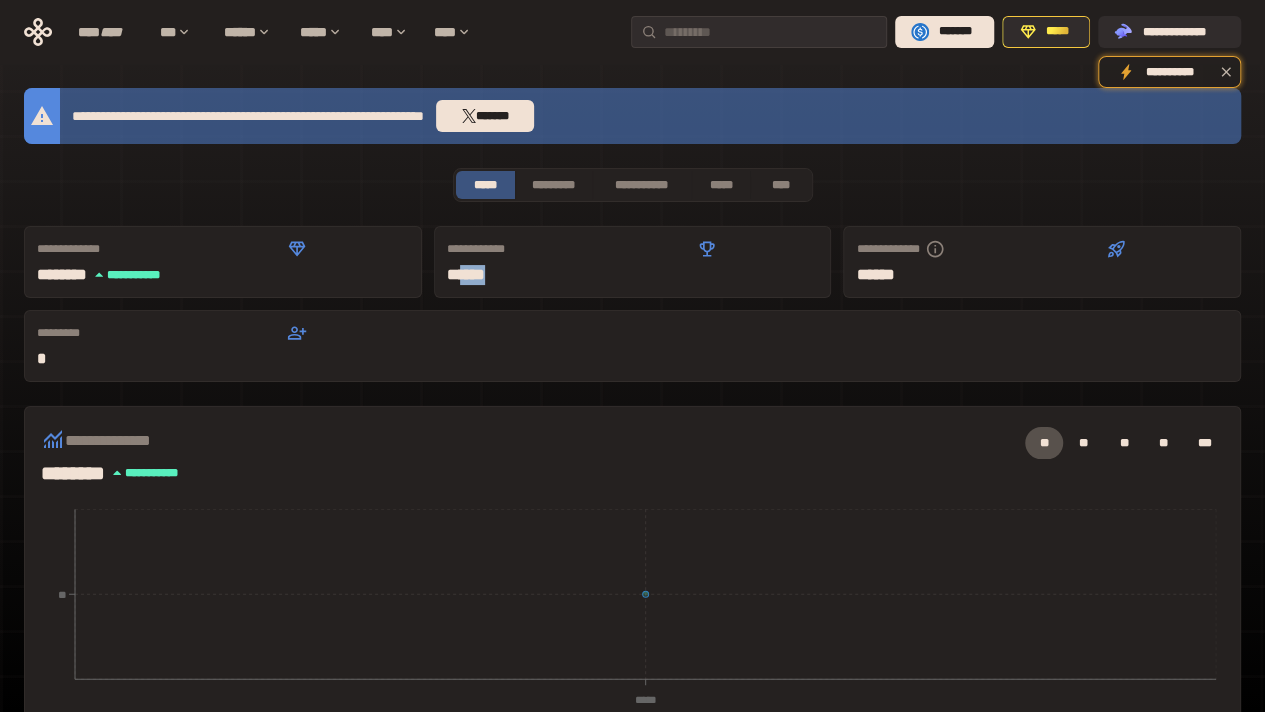drag, startPoint x: 350, startPoint y: 277, endPoint x: 459, endPoint y: 269, distance: 109.29318 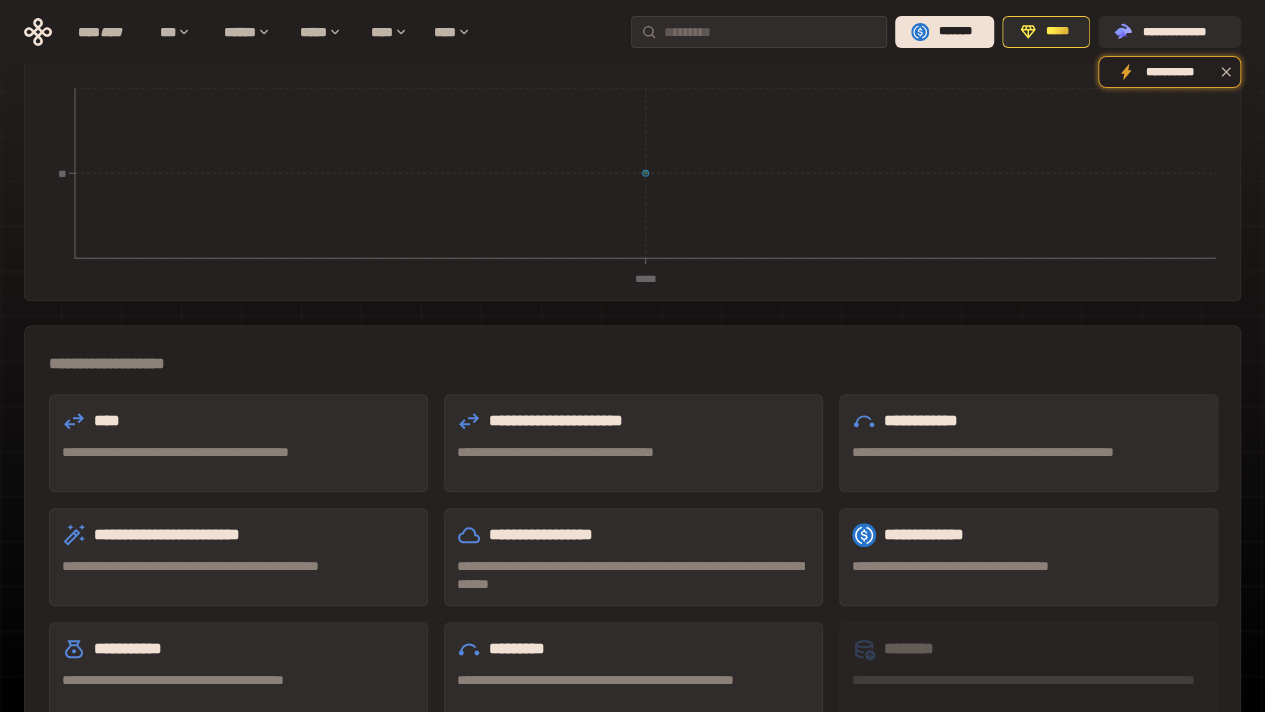 scroll, scrollTop: 424, scrollLeft: 0, axis: vertical 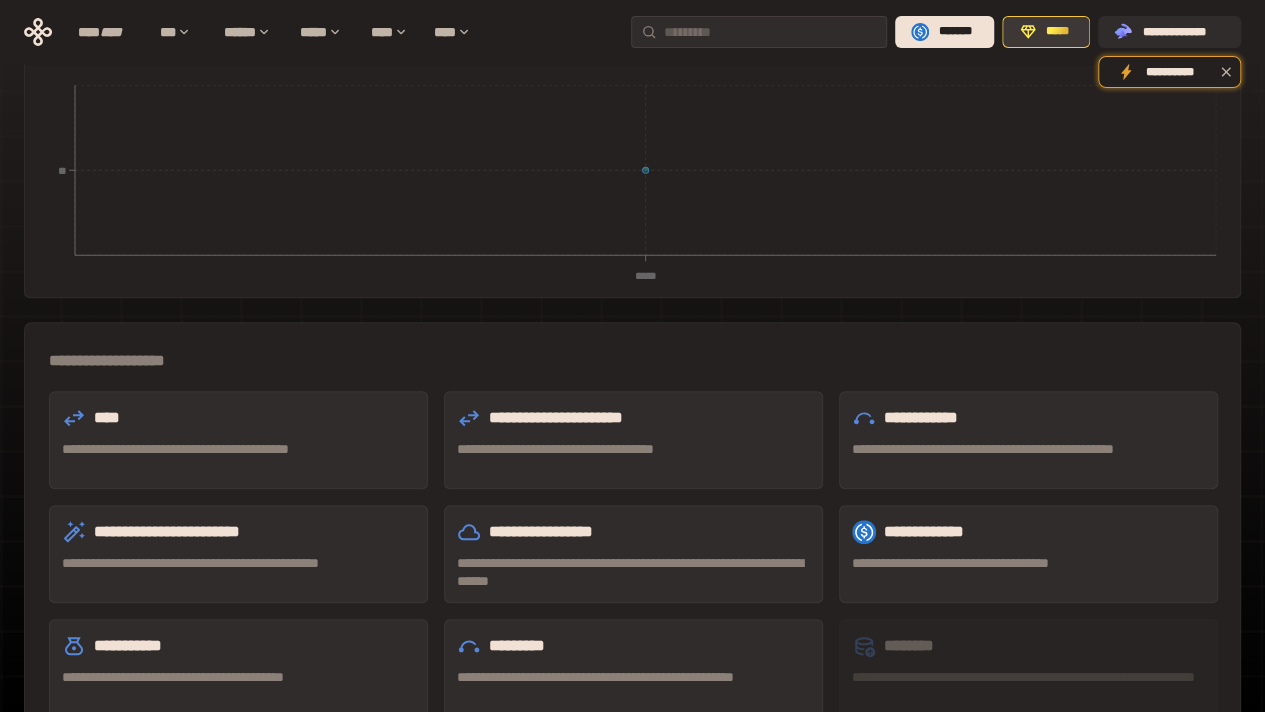 drag, startPoint x: 1050, startPoint y: 13, endPoint x: 1056, endPoint y: 23, distance: 11.661903 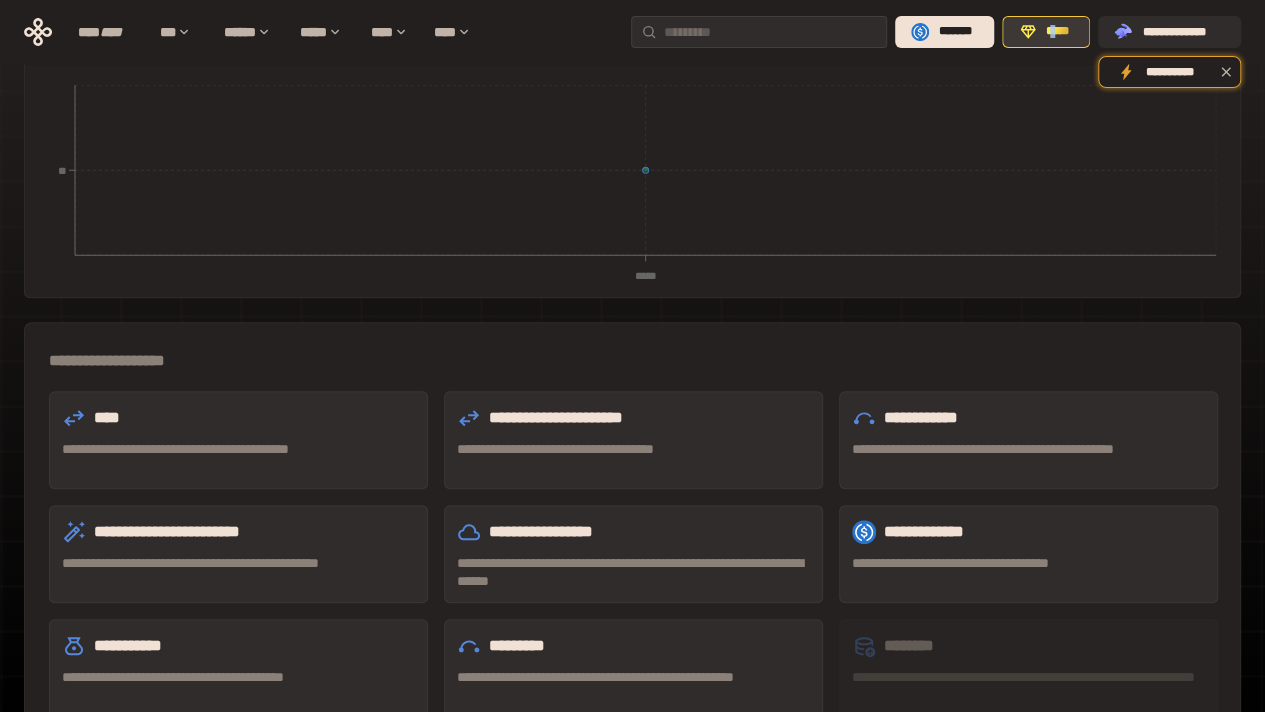 click on "*****" at bounding box center (1046, 32) 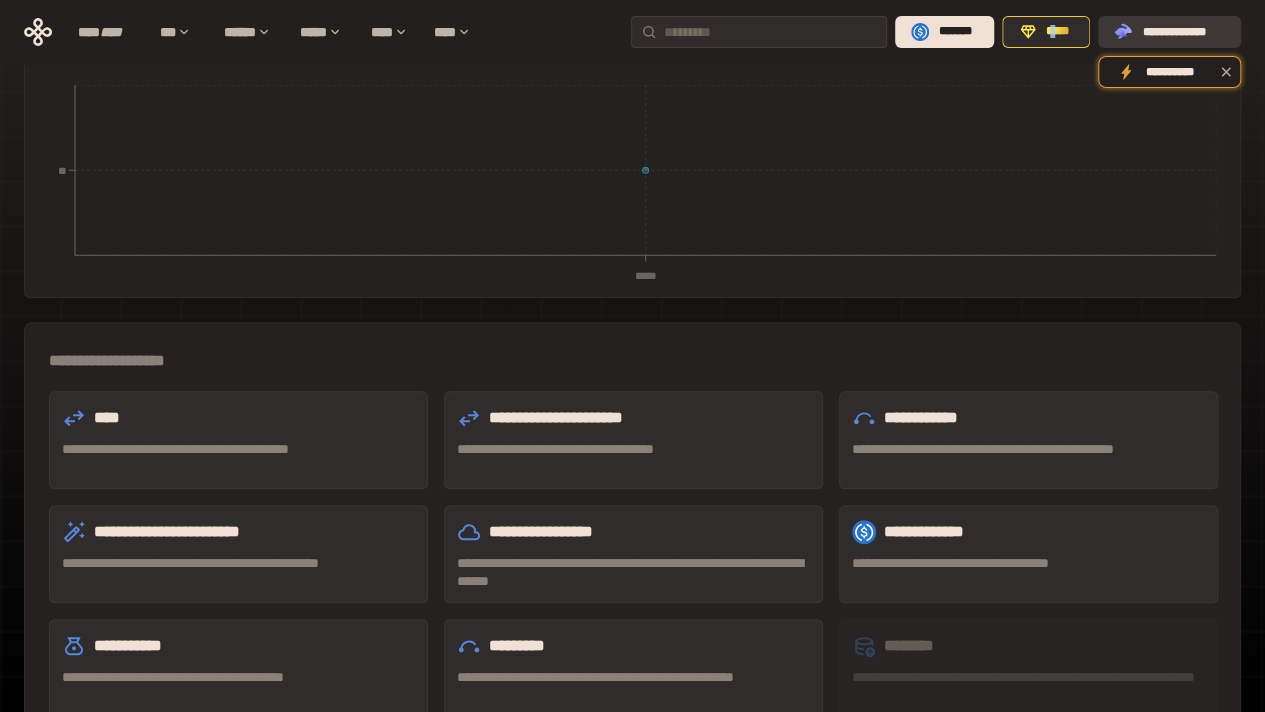 click on ".st0{fill:url(#SVGID_1_);}
.st1{fill-rule:evenodd;clip-rule:evenodd;fill:url(#SVGID_00000161597173617360504640000012432366591255278478_);}
.st2{fill-rule:evenodd;clip-rule:evenodd;fill:url(#SVGID_00000021803777515098205300000017382971856690286485_);}
.st3{fill:url(#SVGID_00000031192219548086493050000012287181694732331425_);}" at bounding box center (1124, 32) 